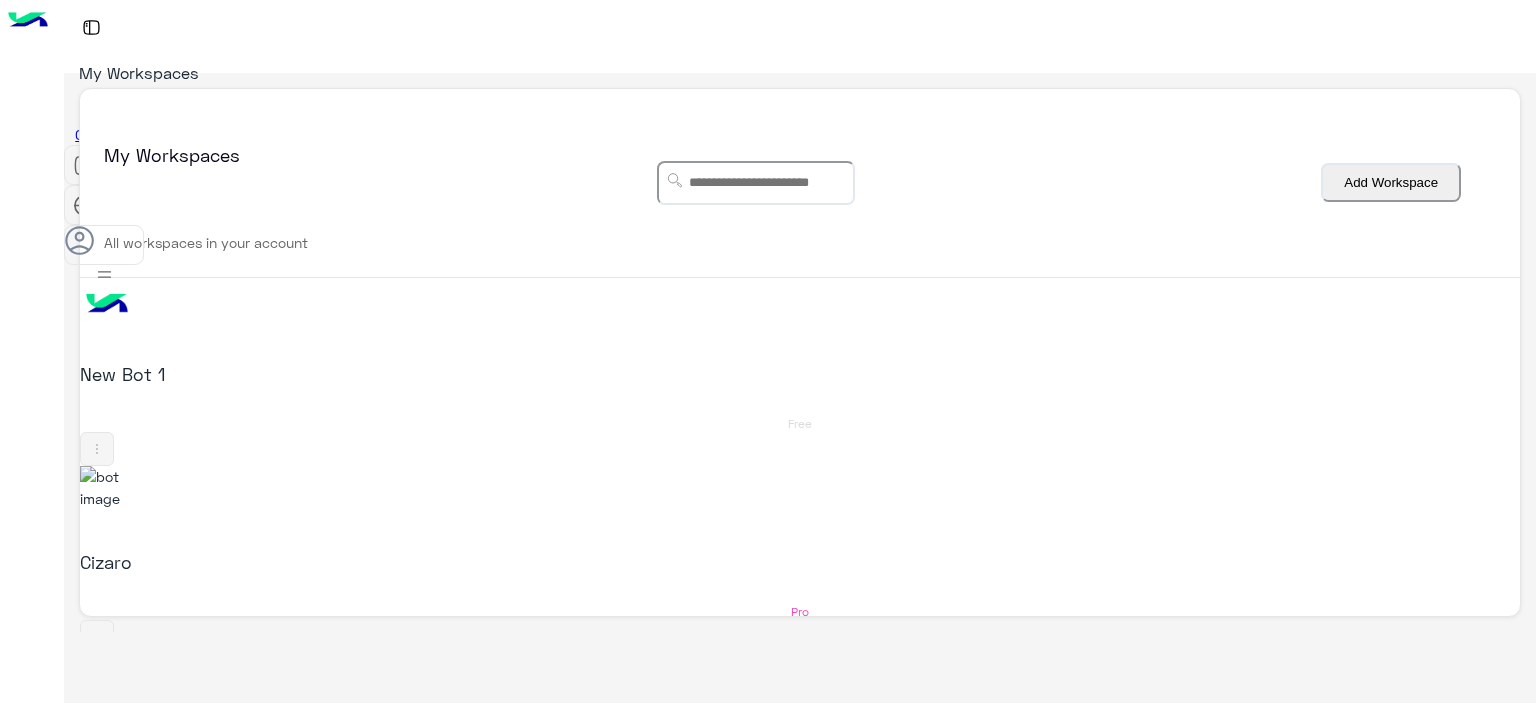 scroll, scrollTop: 0, scrollLeft: 0, axis: both 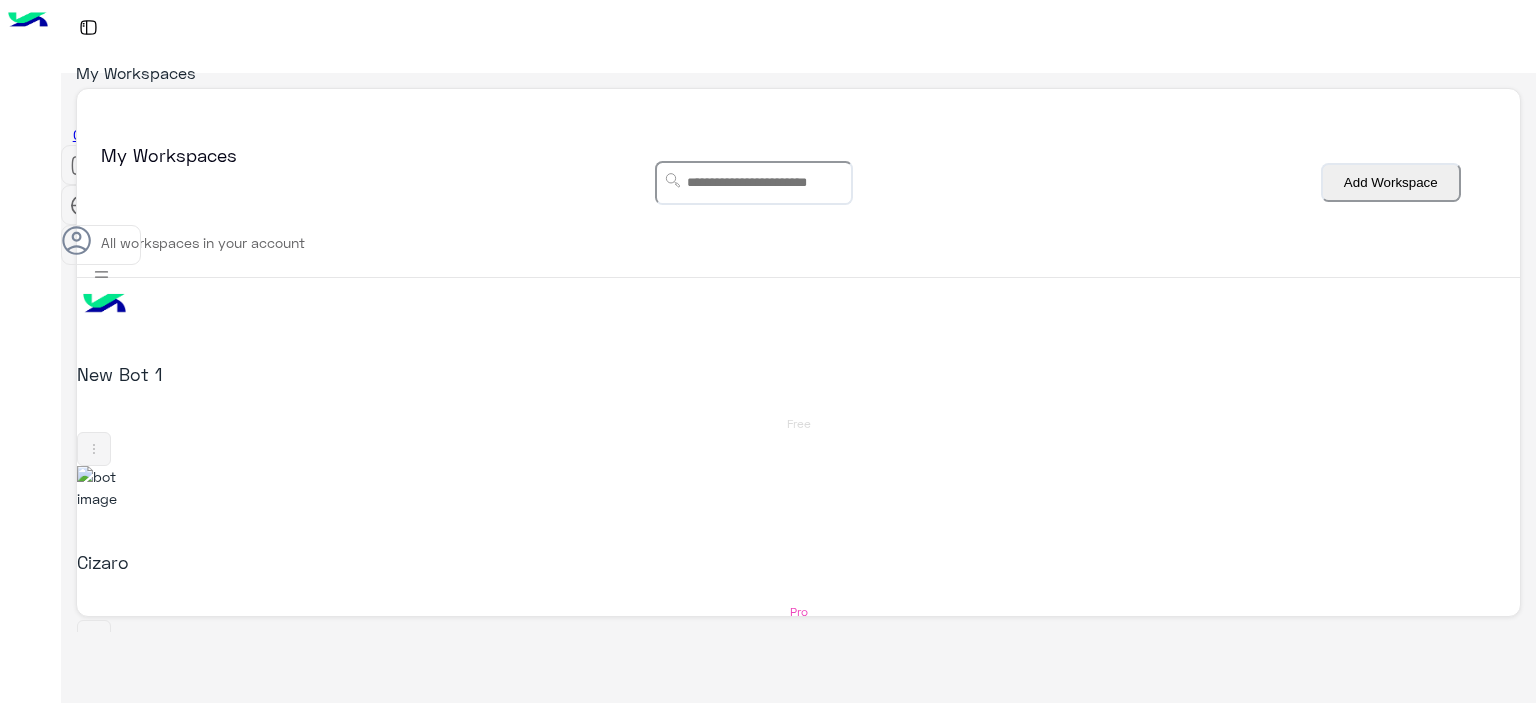 click on "dubaiphone" at bounding box center [336, 750] 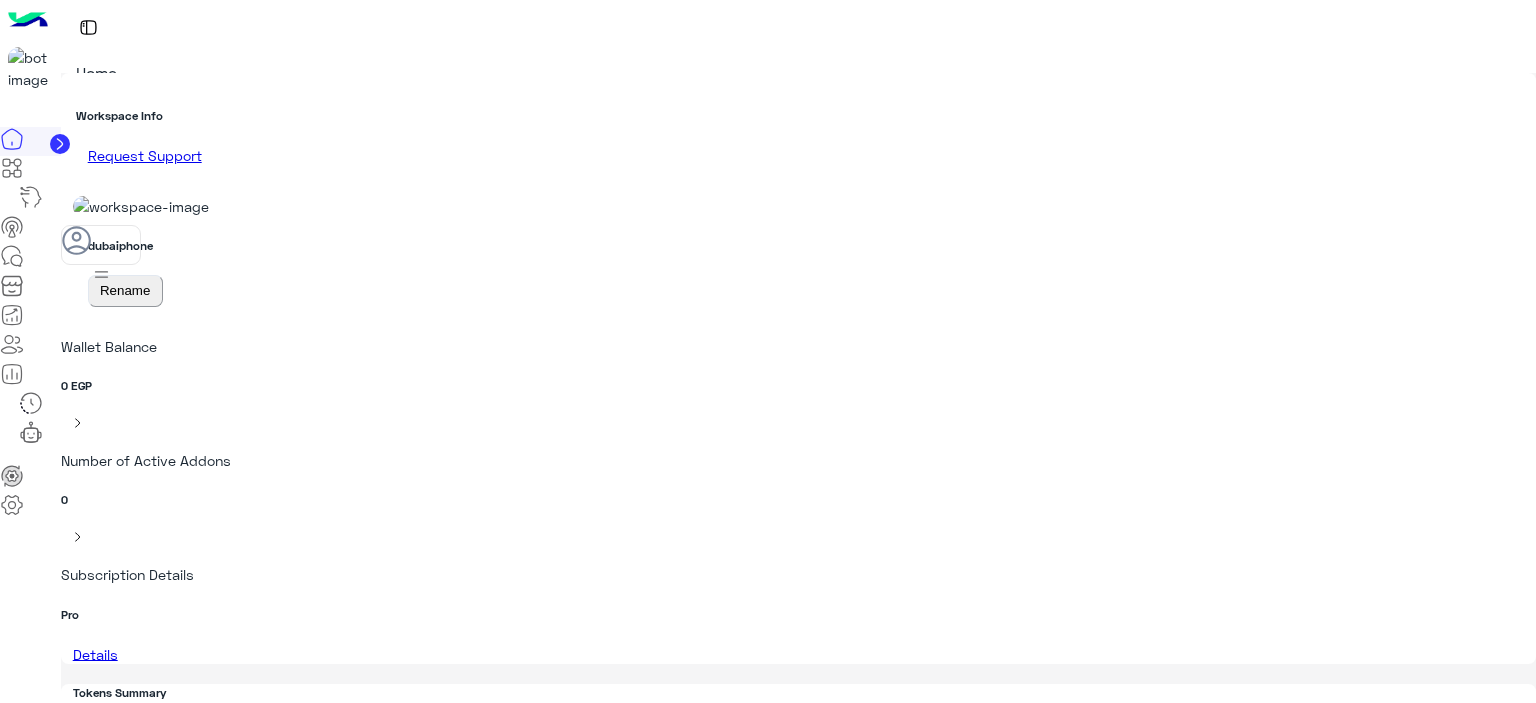 click at bounding box center (16, 260) 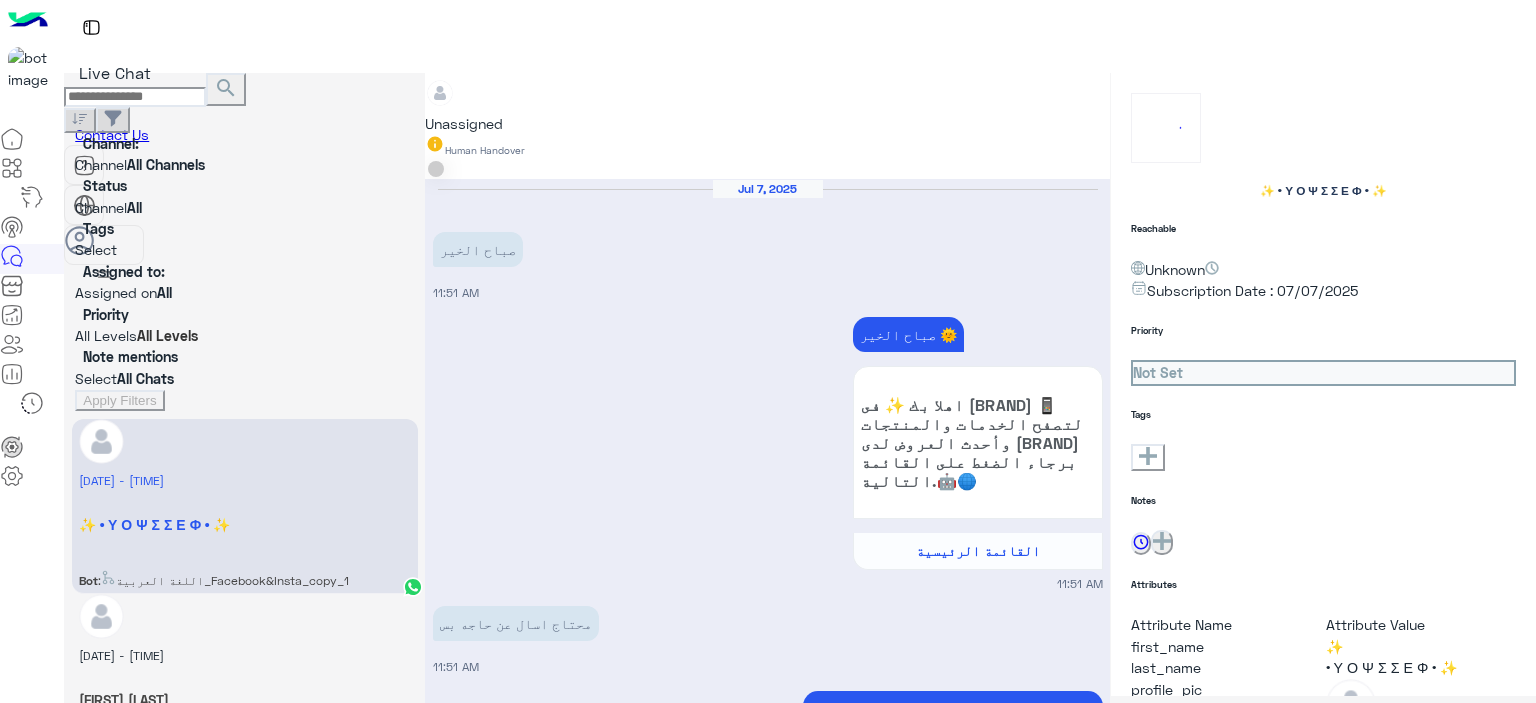 scroll, scrollTop: 2475, scrollLeft: 0, axis: vertical 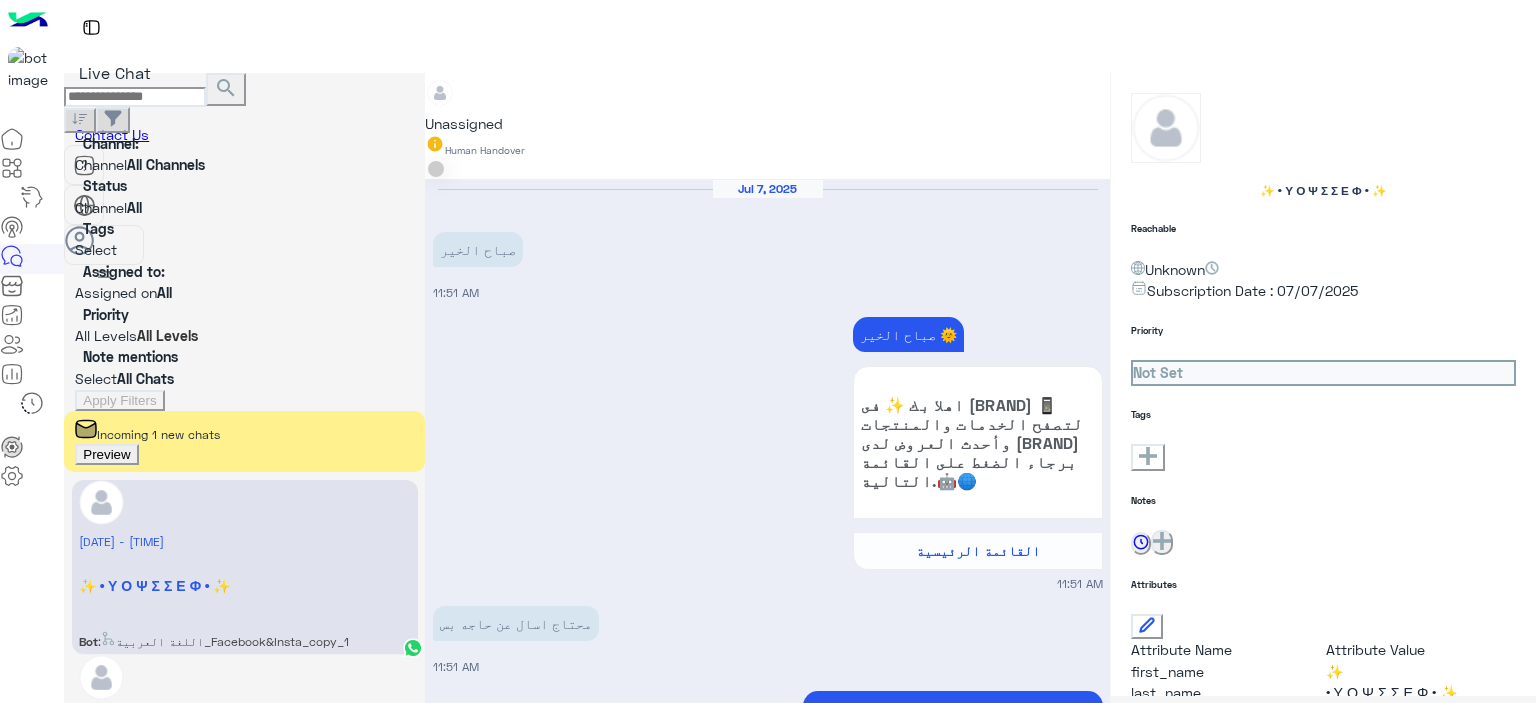 click on "×" at bounding box center [40, 1044] 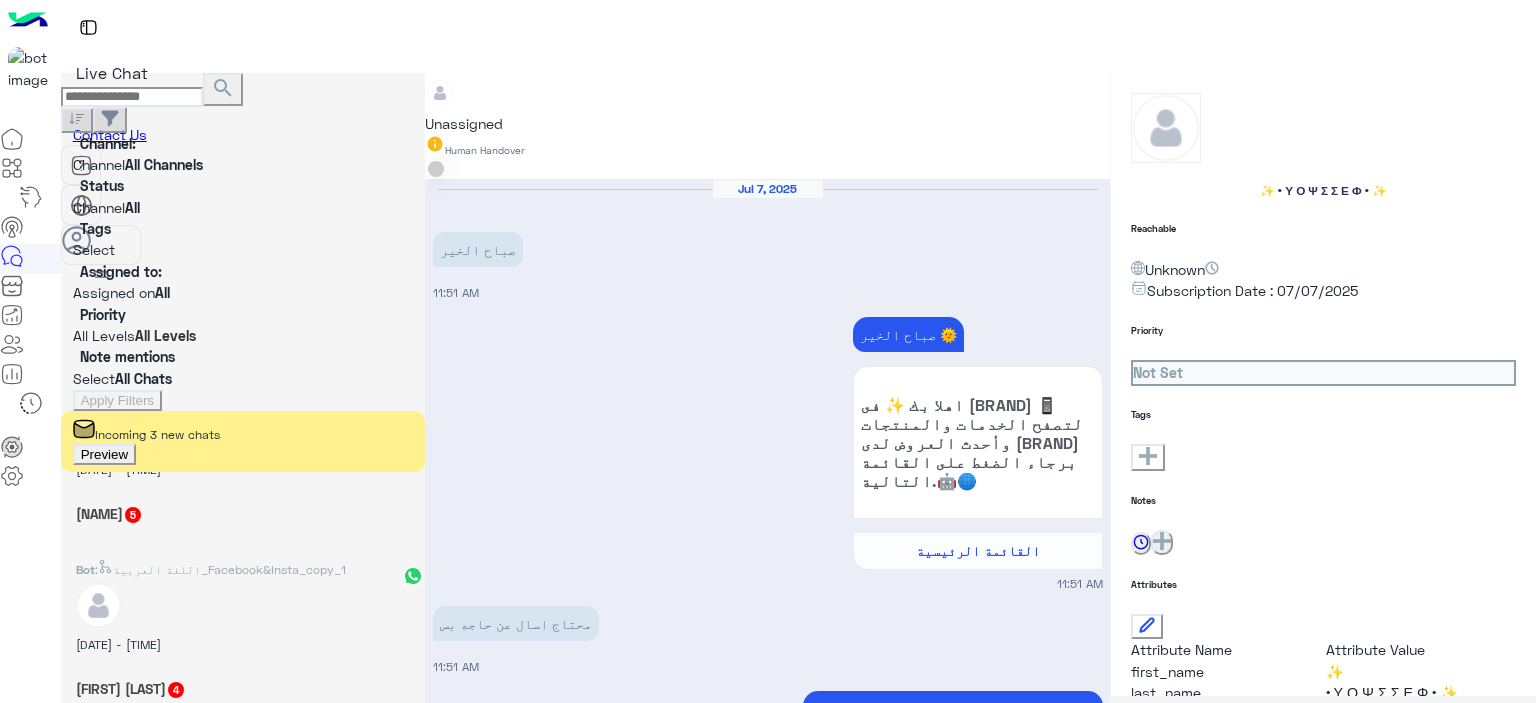 scroll, scrollTop: 0, scrollLeft: 0, axis: both 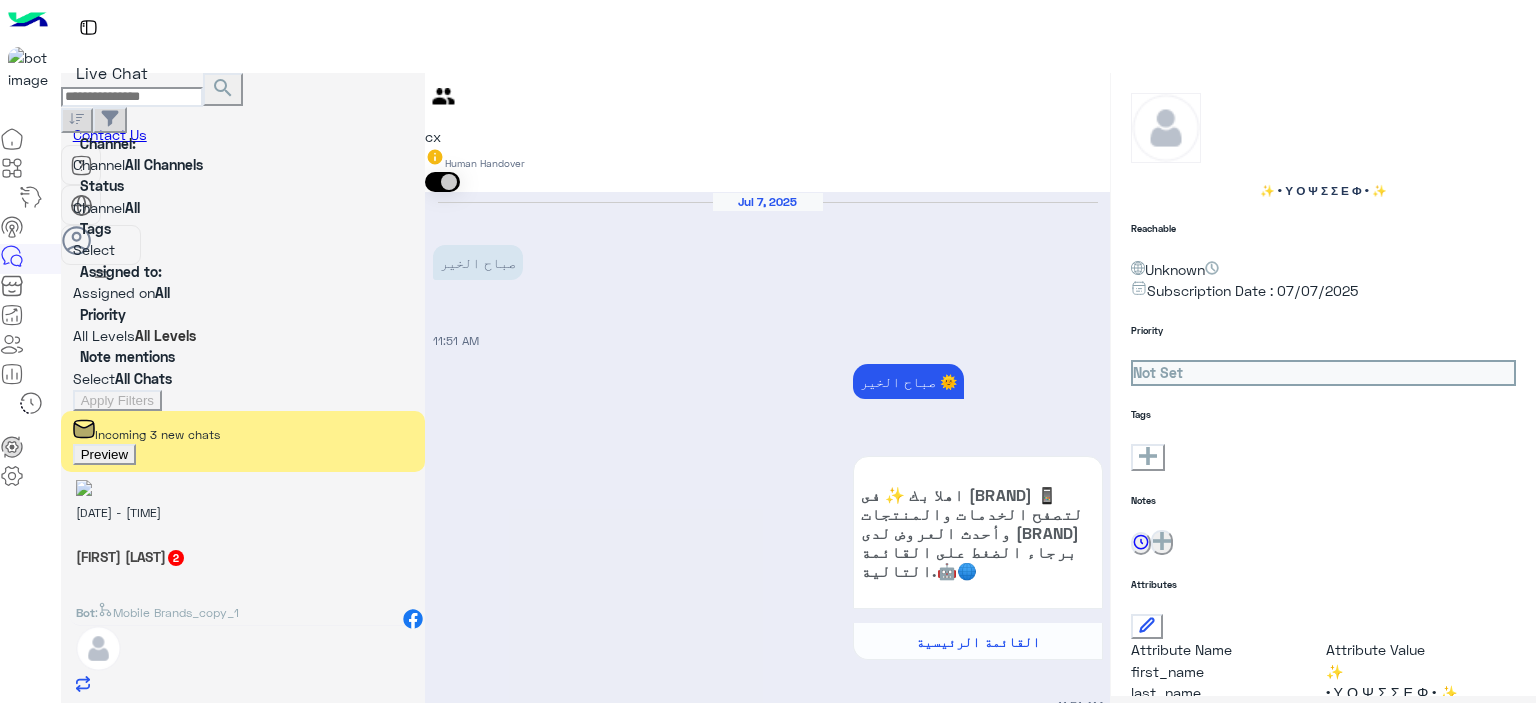 click on "cx Human Handover     [DATE]  صباح الخير   [TIME]  صباح الخير 🌞 اهلا بك ✨ فى [BRAND]  📱
لتصفح الخدمات والمنتجات وأحدث العروض لدى [BRAND]
برجاء الضغط على القائمة التالية.🤖🌐  القائمة الرئيسية     [TIME]  محتاج اسال عن حاجه بس   [TIME]  احصل على نقاط مقابل مشترياتك عبر موقع أو فروع [BRAND]، حيث تضاف النقاط إلى حسابك بعد 14 يوم عمل من تاريخ الشراء. 🔹 كيفية كسب النقاط: كل 1000 جنيه = 100 نقطة مثال: فاتورة بقيمة 10,000 جنيه تمنحك 1000 نقطة 🔹 كيفية استبدال النقاط: كل 1000 نقطة = 100 جنيه الحد الأدنى للاستبدال: 1000 نقطة الحد الأقصى للاستبدال في الفاتورة الواحدة: 10,000 نقطة 🔹 الشروط والأحكام:    [TIME]" at bounding box center (767, 392) 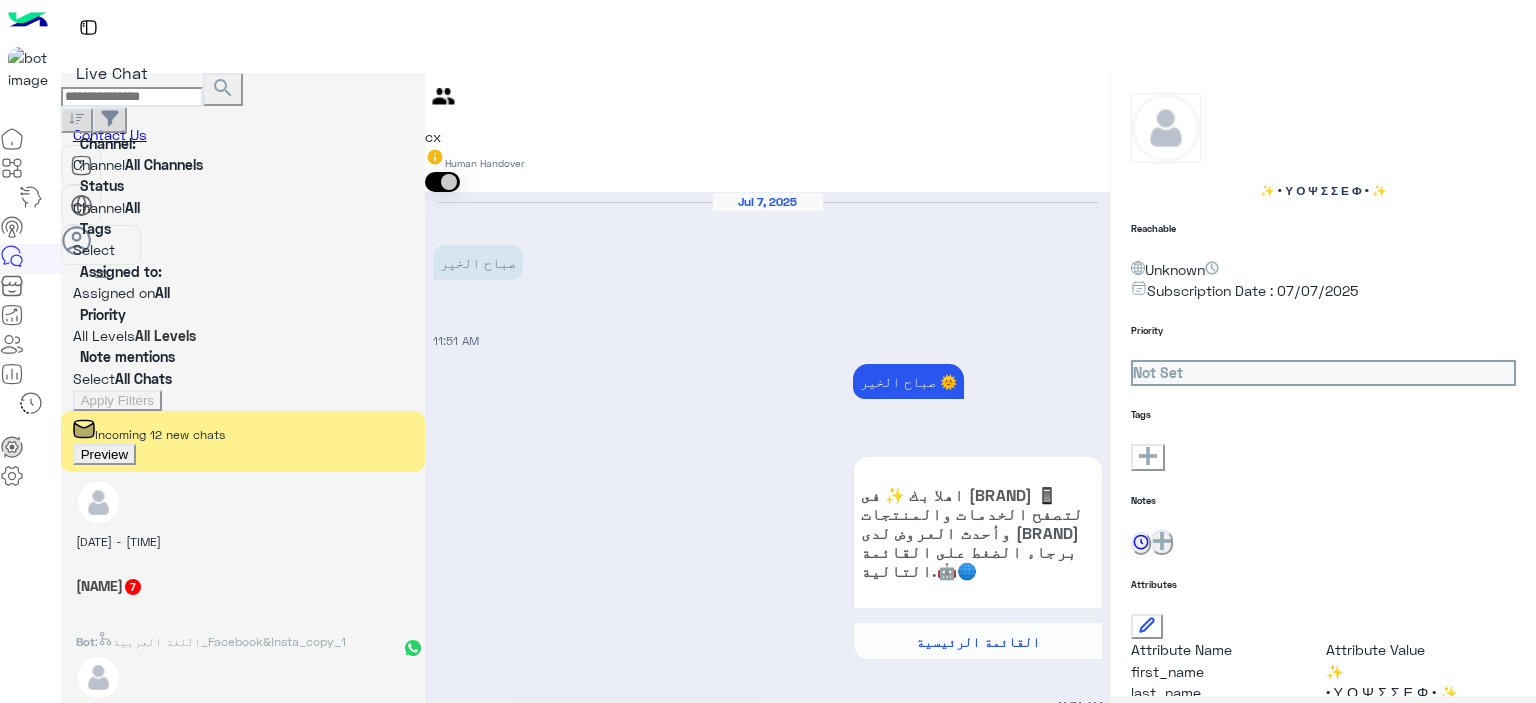 scroll, scrollTop: 0, scrollLeft: 60, axis: horizontal 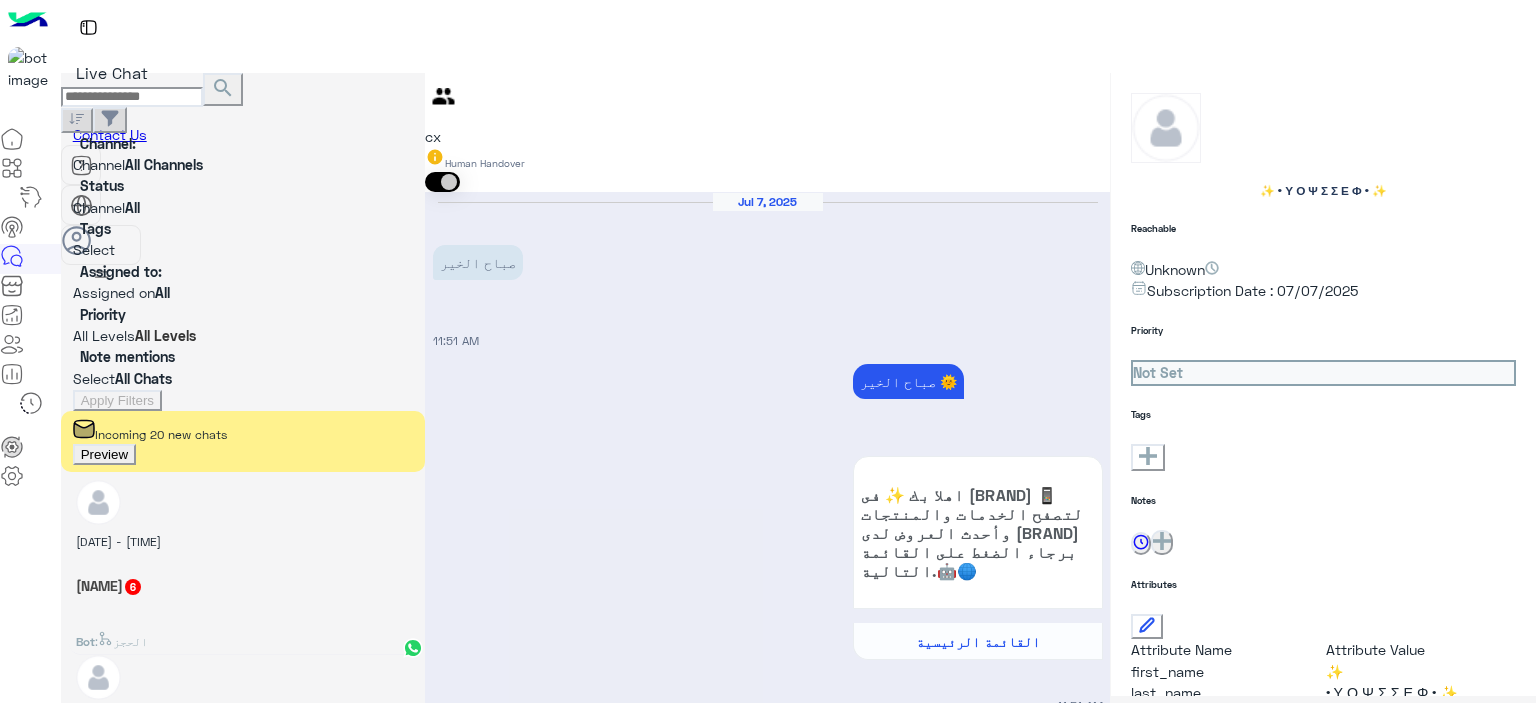click at bounding box center (243, 164) 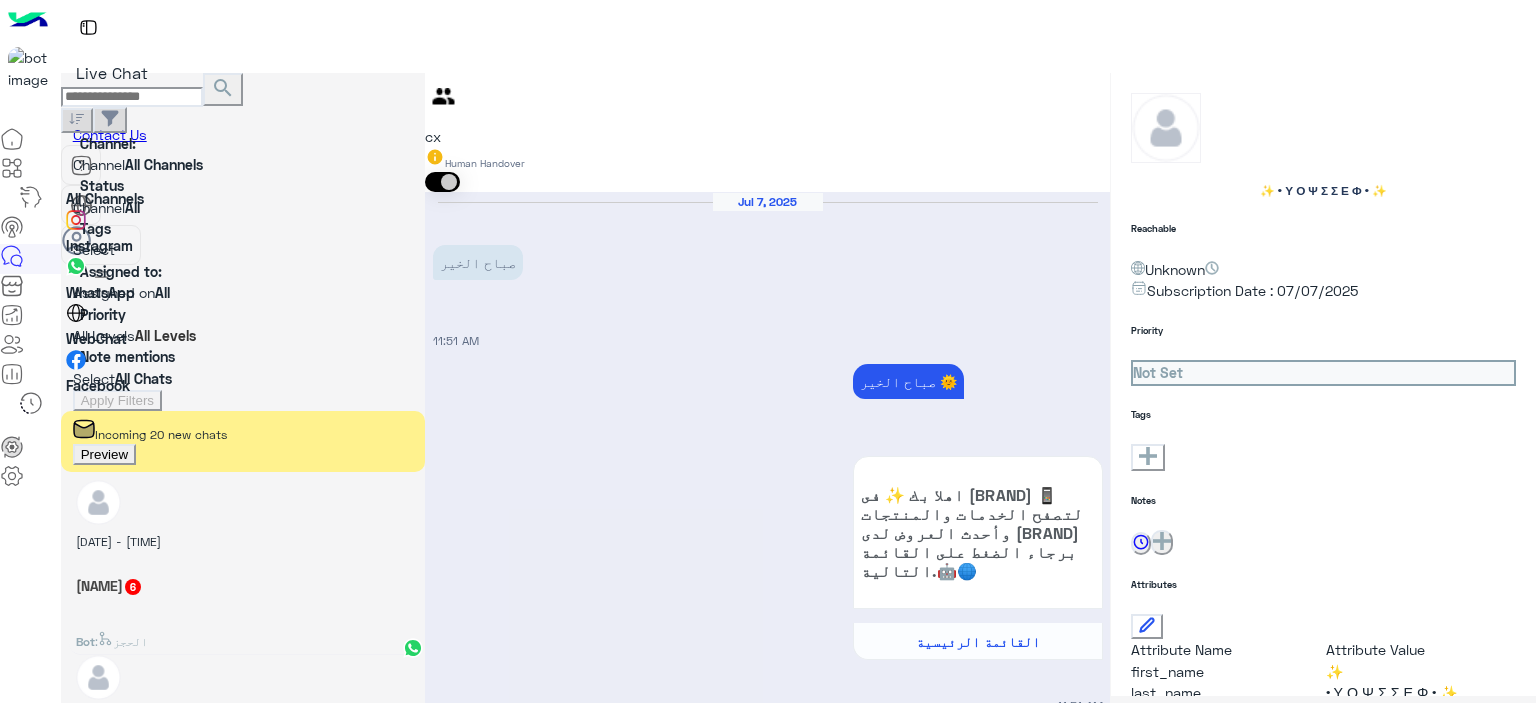 click at bounding box center [243, 207] 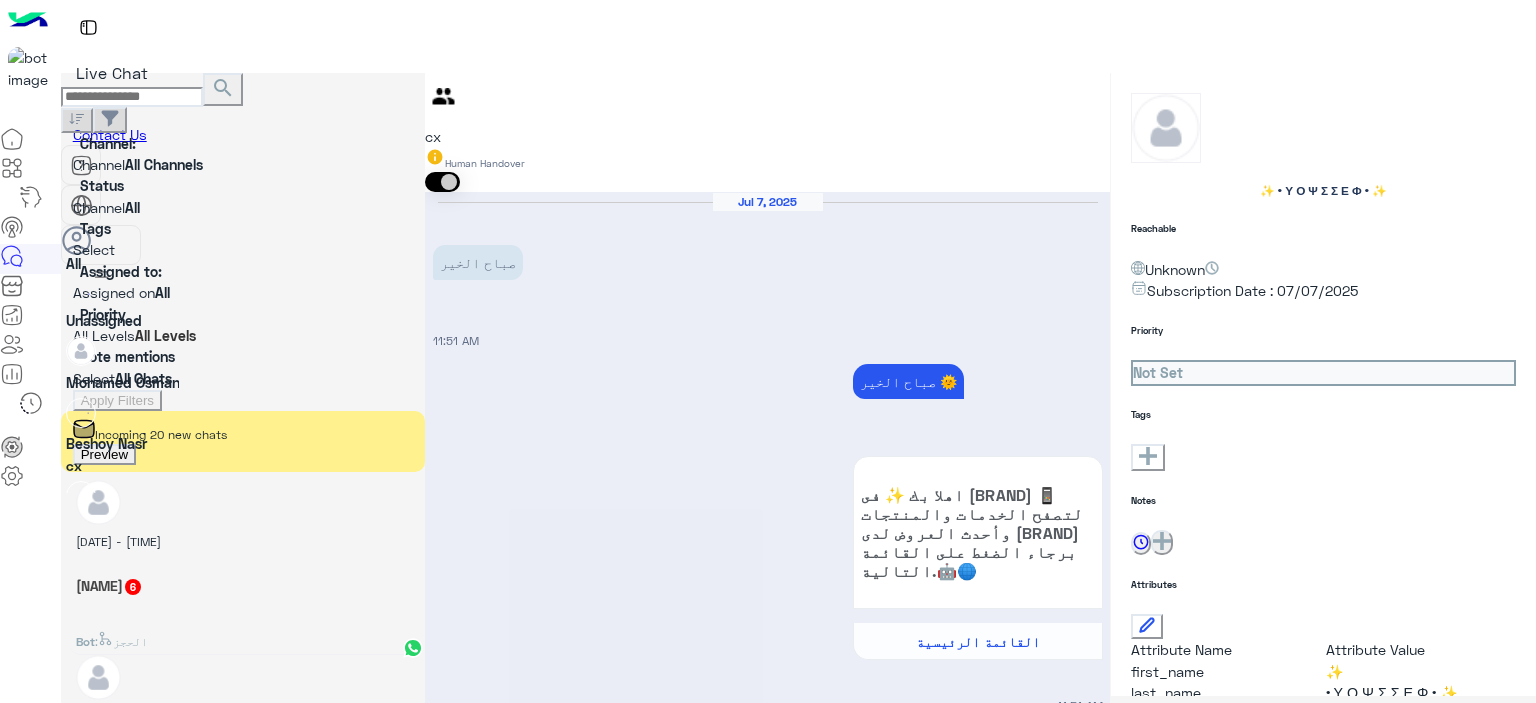 click at bounding box center [243, 292] 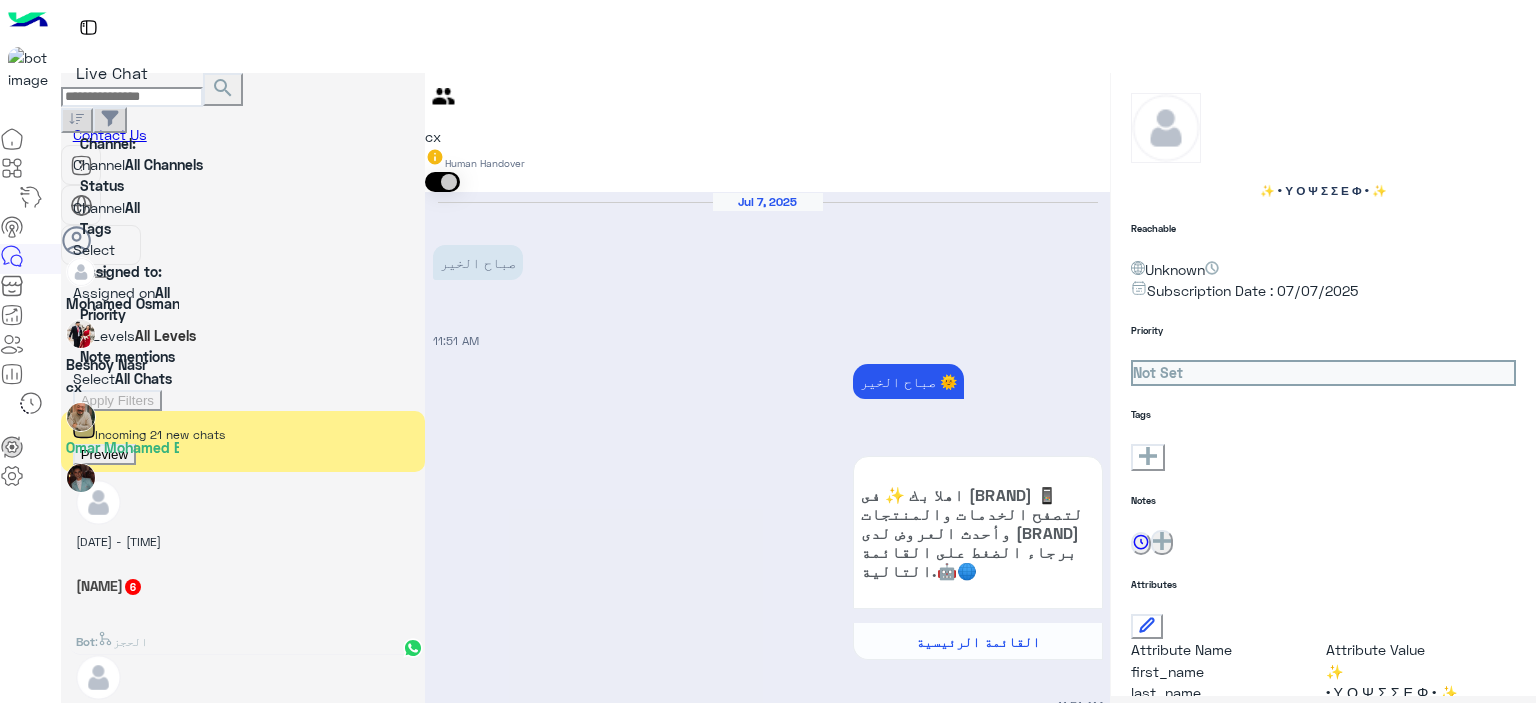 scroll, scrollTop: 0, scrollLeft: 0, axis: both 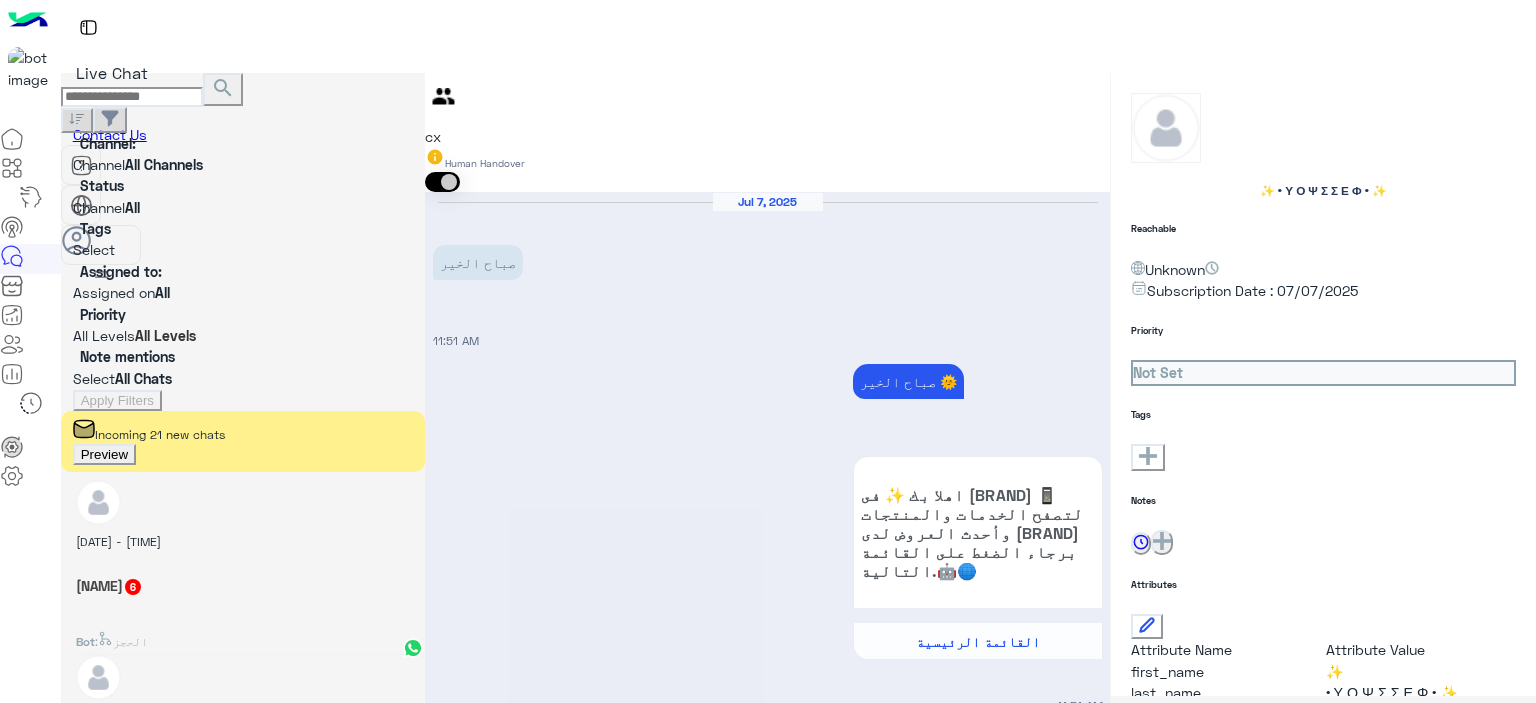 click on "Channel: Channel All Channels Status Channel All Tags Select Assigned to: Assigned on All Priority All Levels All Levels Note mentions Select All Chats Apply Filters" at bounding box center [243, 272] 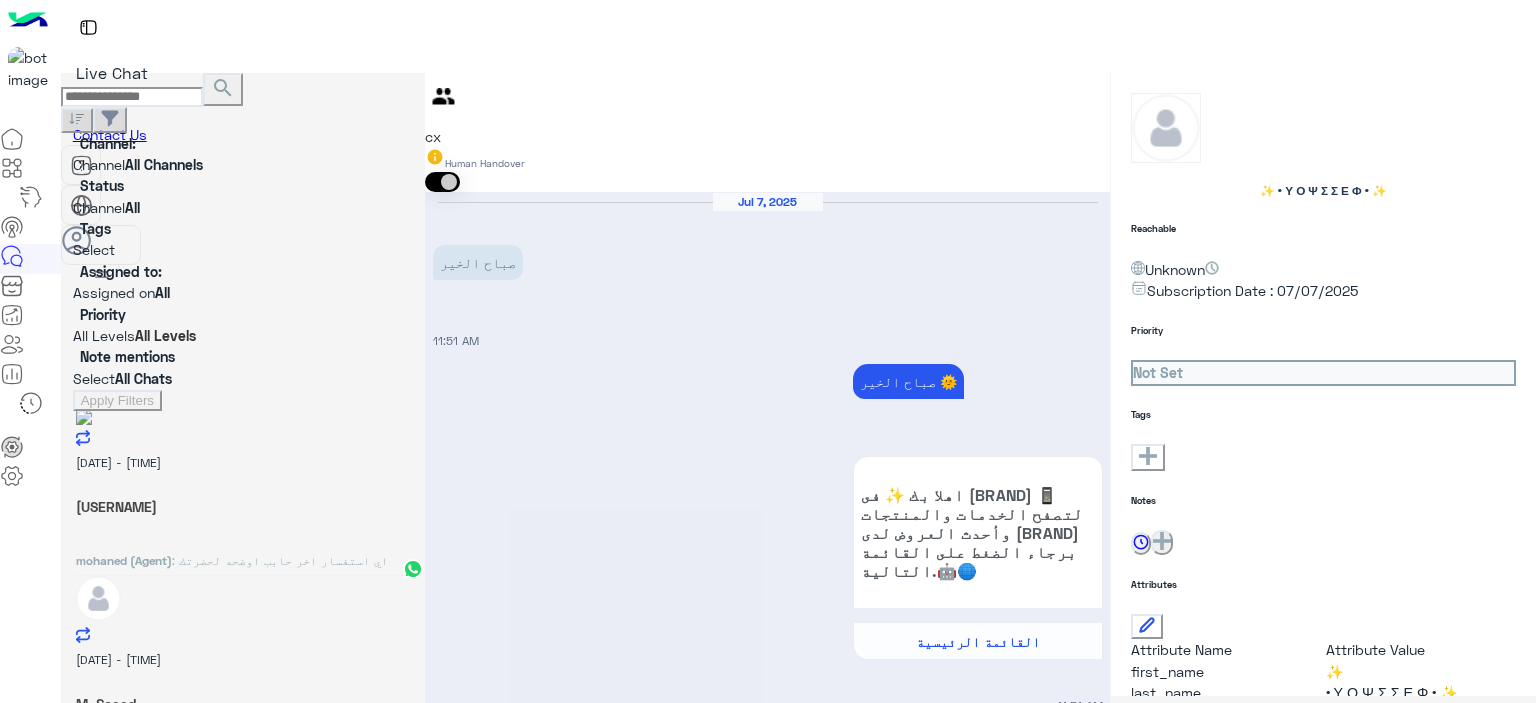 scroll, scrollTop: 0, scrollLeft: 0, axis: both 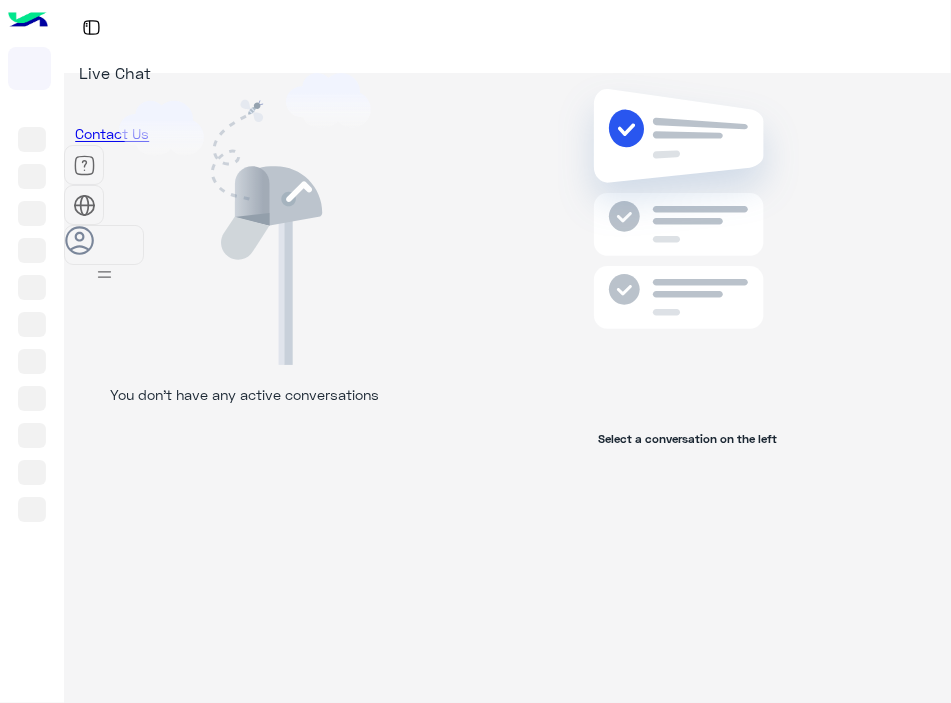 click on "×" at bounding box center (40, 1128) 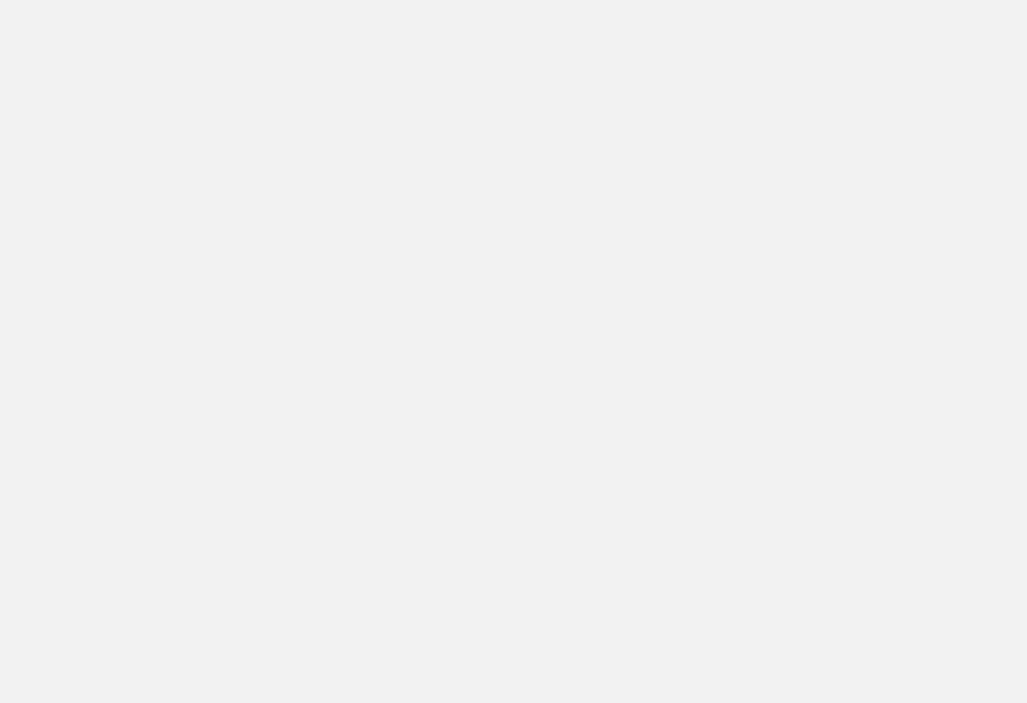 scroll, scrollTop: 0, scrollLeft: 0, axis: both 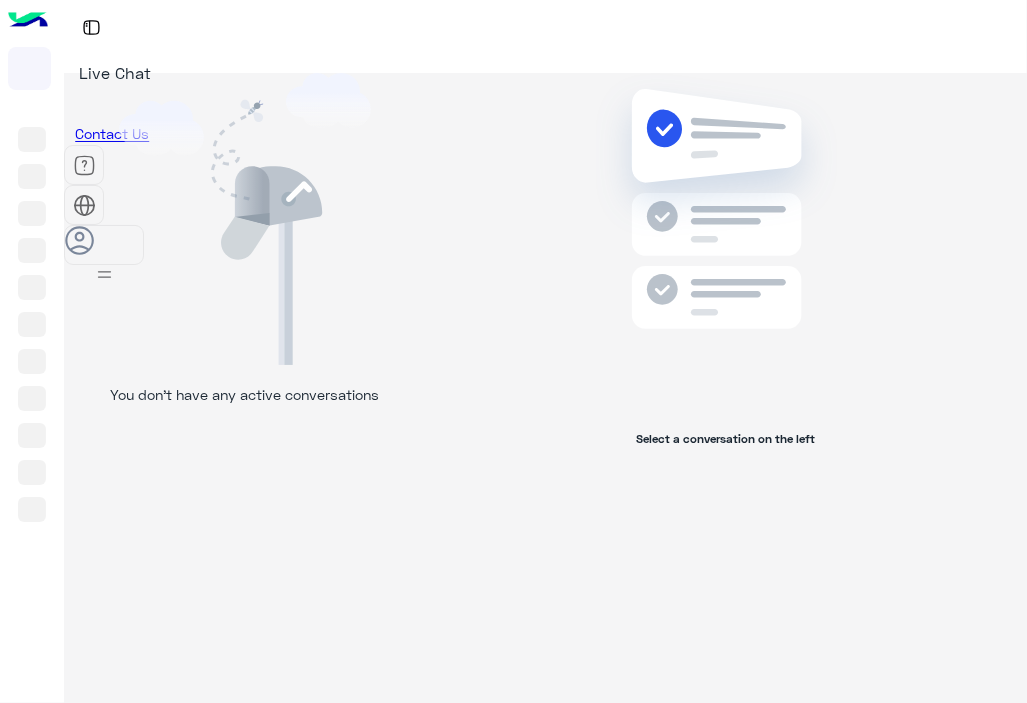 click on "×" at bounding box center (40, 1128) 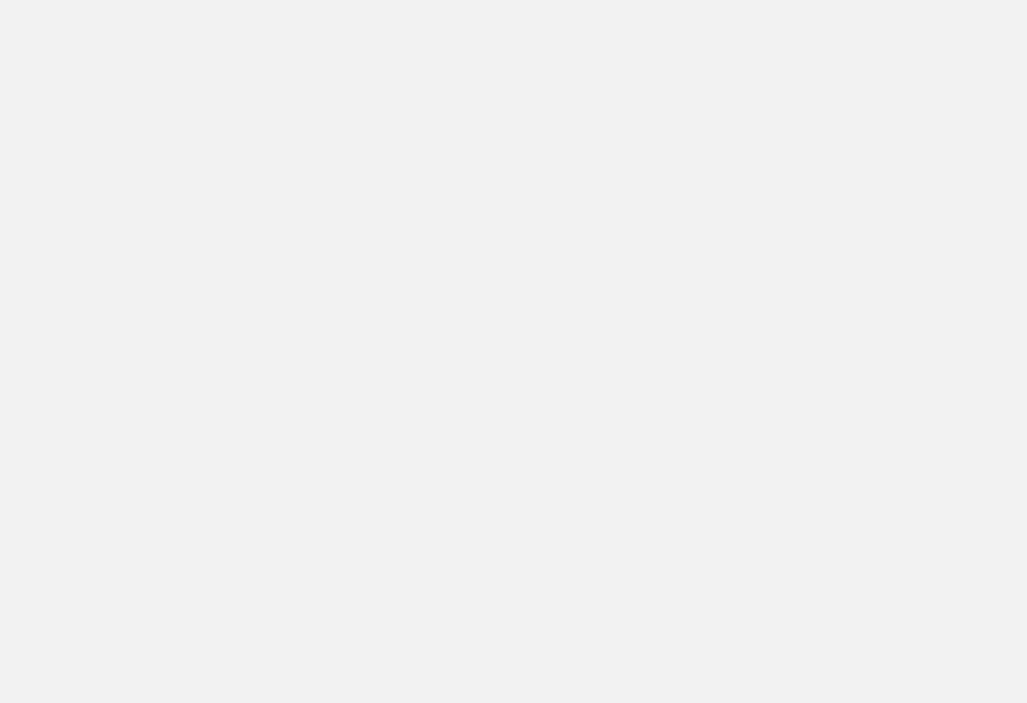 scroll, scrollTop: 0, scrollLeft: 0, axis: both 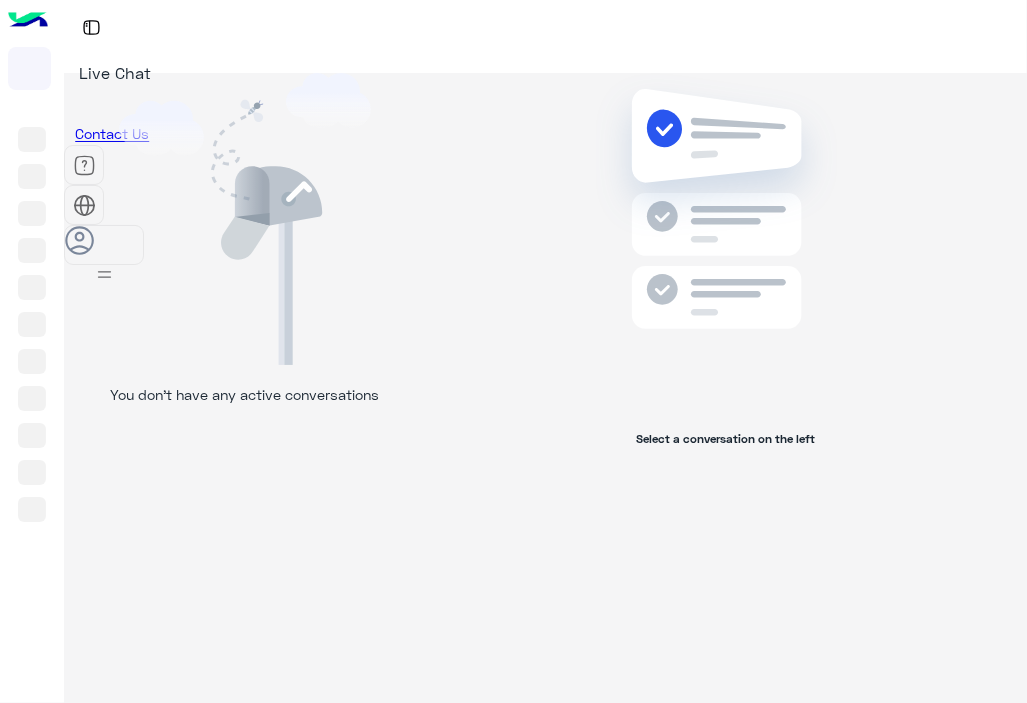 click on "×" at bounding box center (40, 1128) 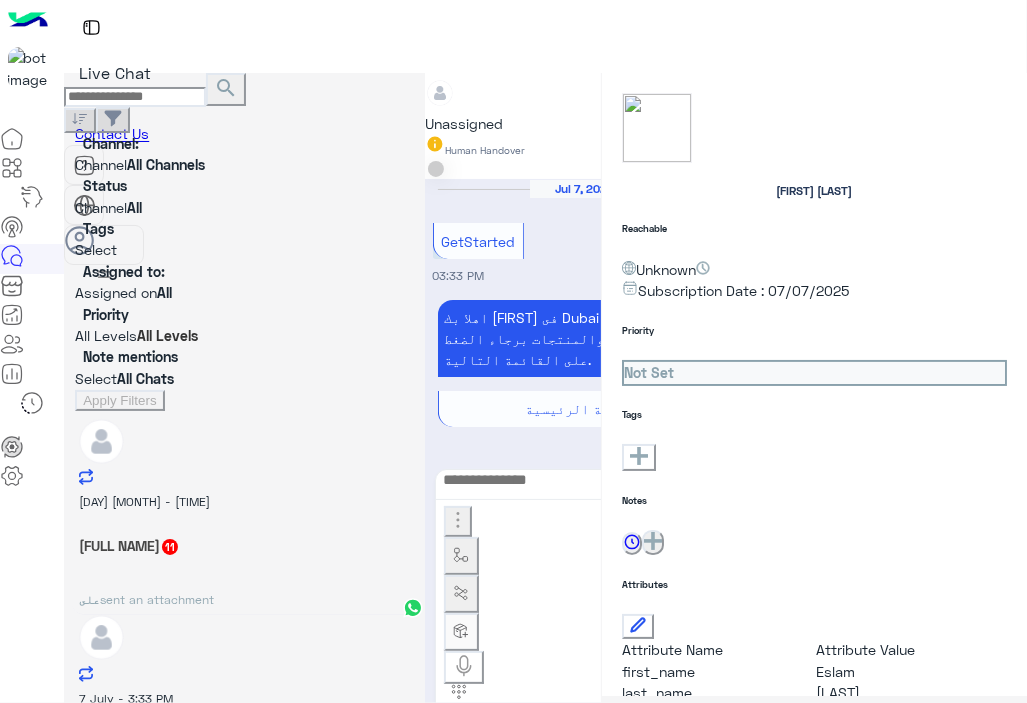 click on "×" at bounding box center [40, 1044] 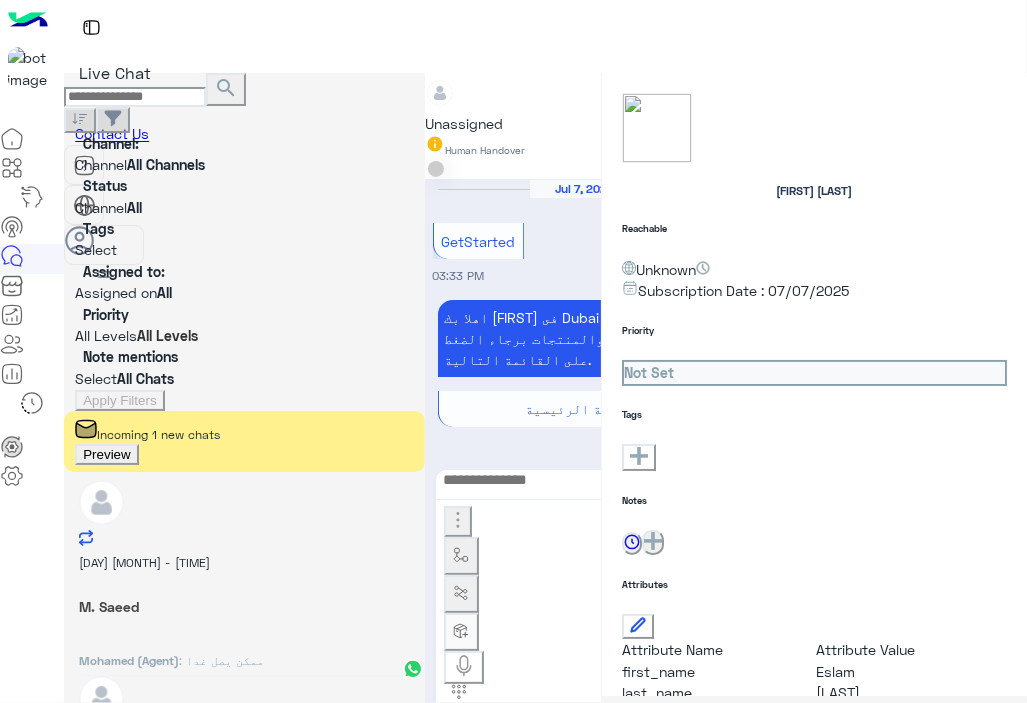 click on "×" at bounding box center (40, 1044) 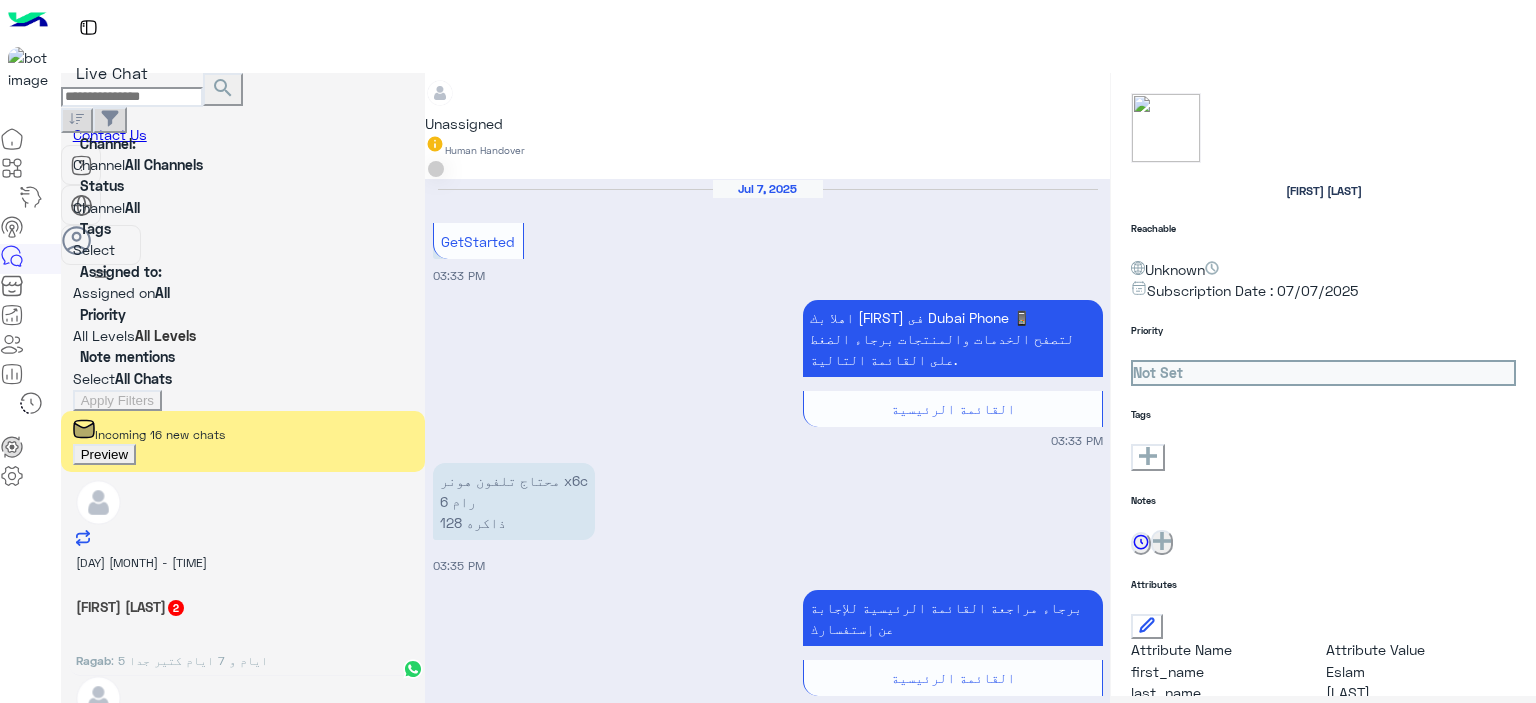 scroll, scrollTop: 2588, scrollLeft: 0, axis: vertical 